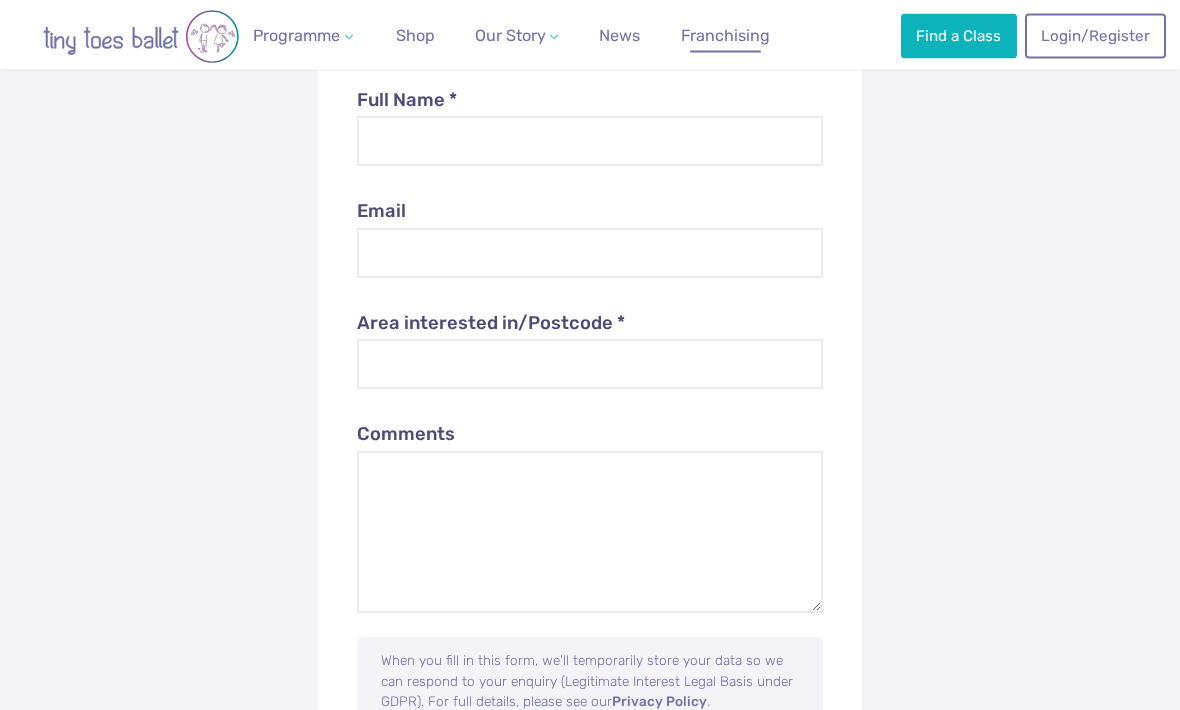 scroll, scrollTop: 7084, scrollLeft: 0, axis: vertical 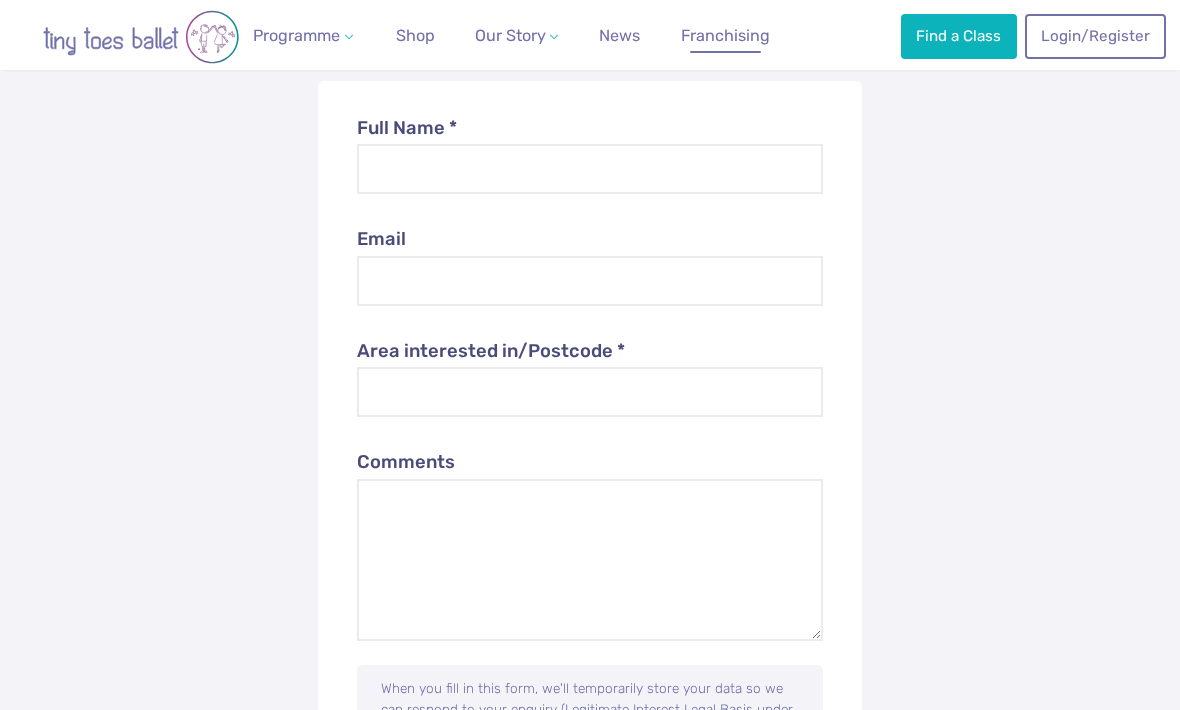 click on "Teachers" at bounding box center [531, 140] 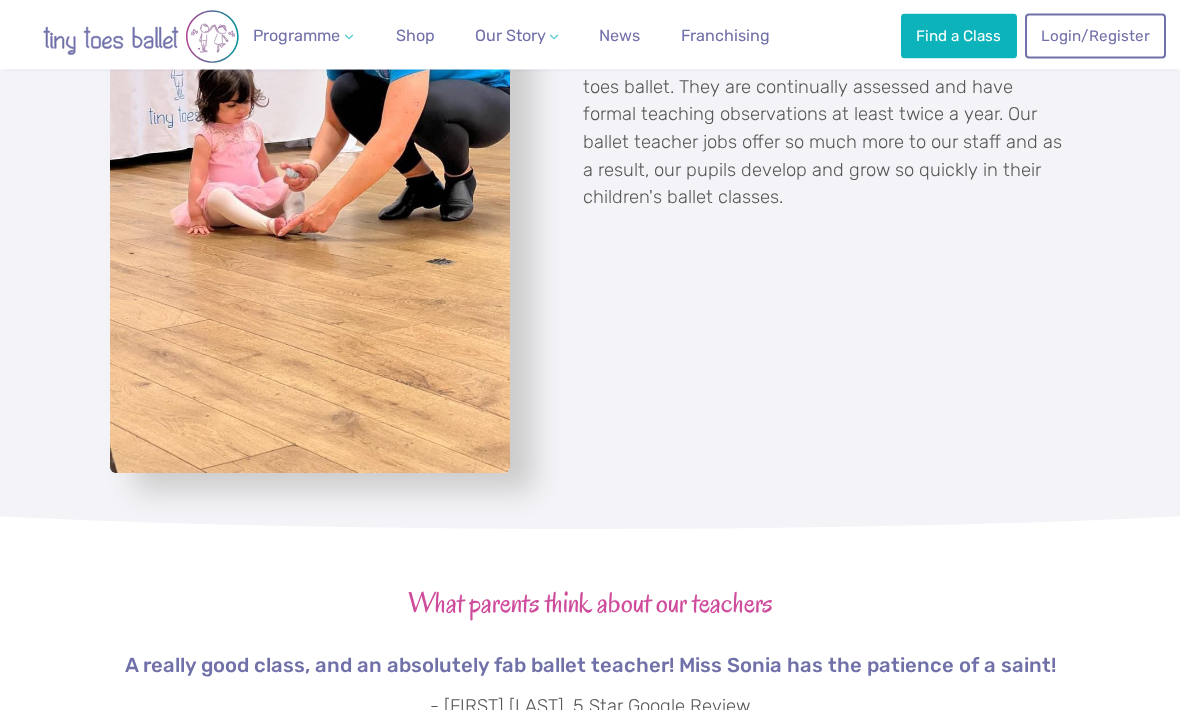 scroll, scrollTop: 2908, scrollLeft: 0, axis: vertical 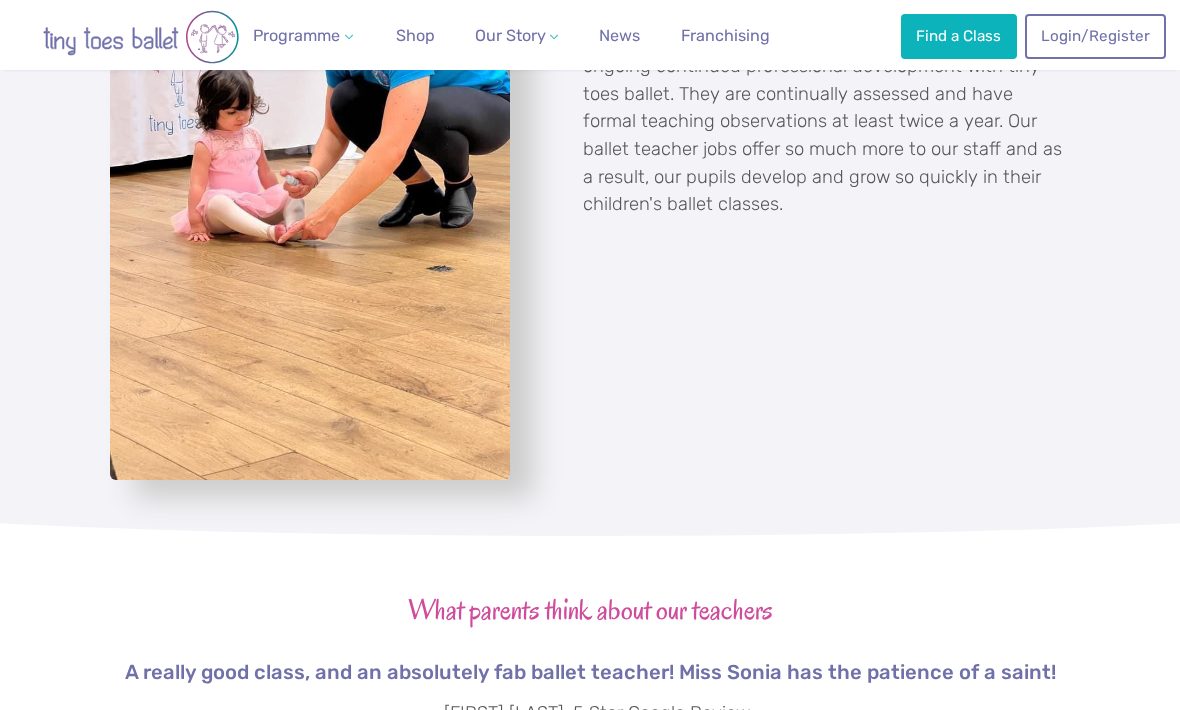 click on "Weekly Classes" at bounding box center [309, 92] 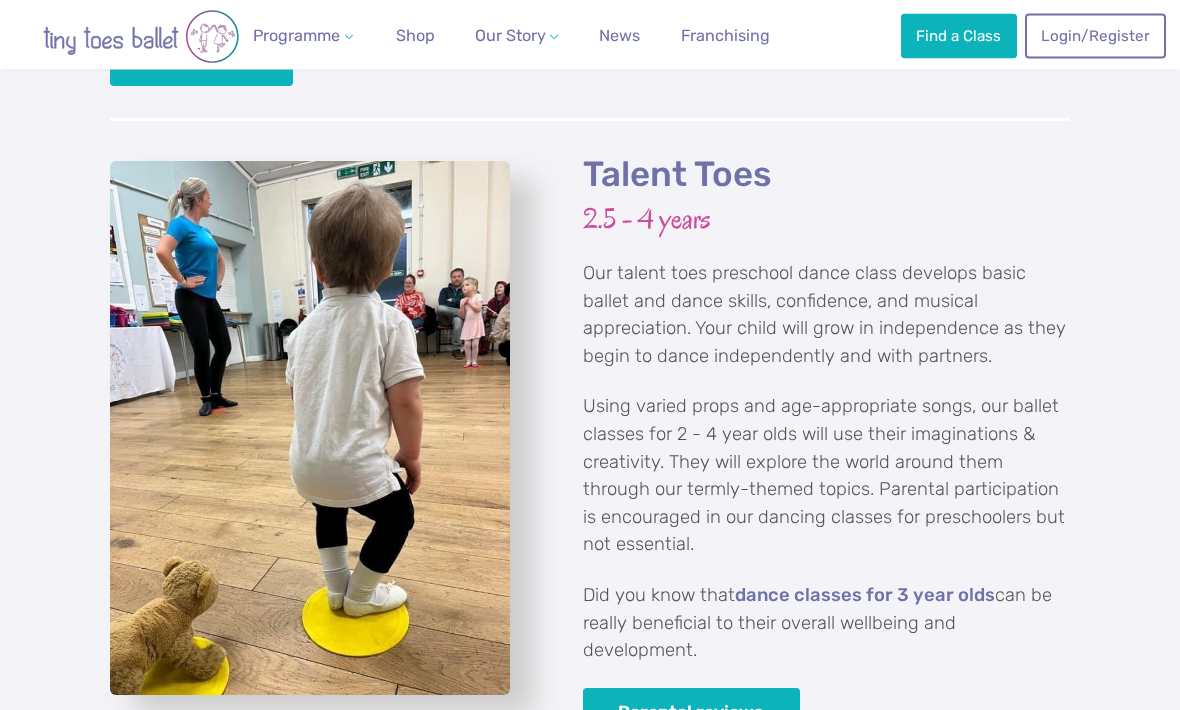 scroll, scrollTop: 2790, scrollLeft: 0, axis: vertical 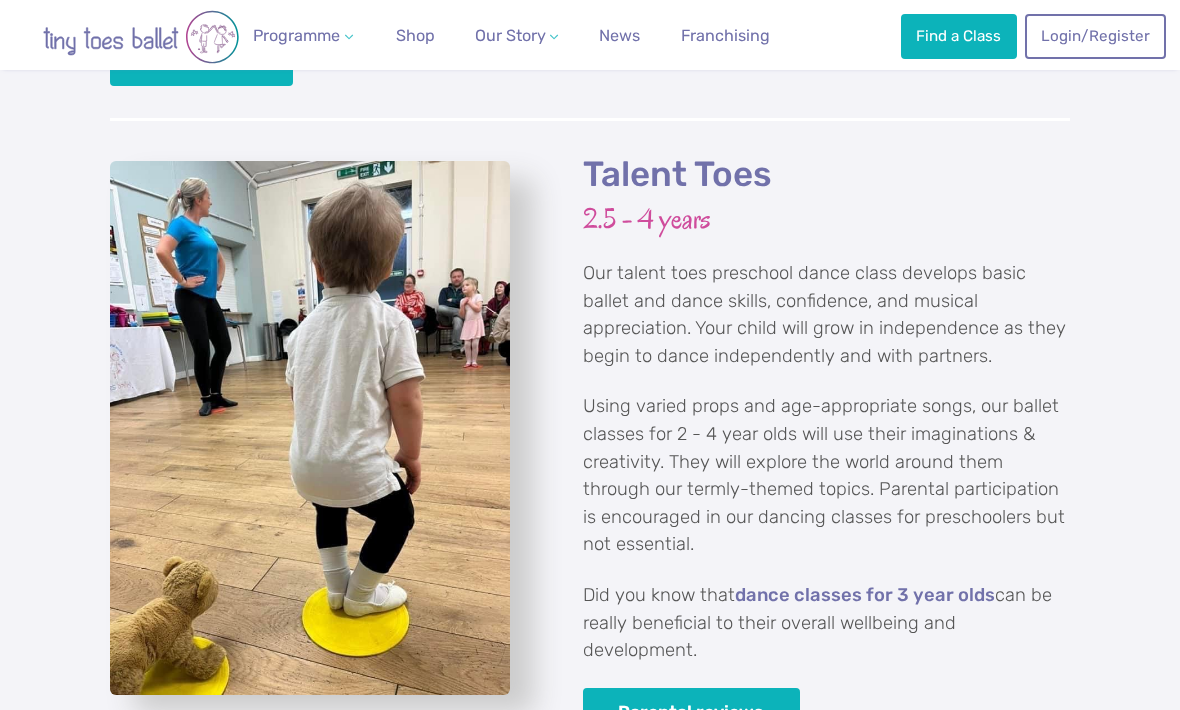 click on "Parental reviews" at bounding box center [691, 713] 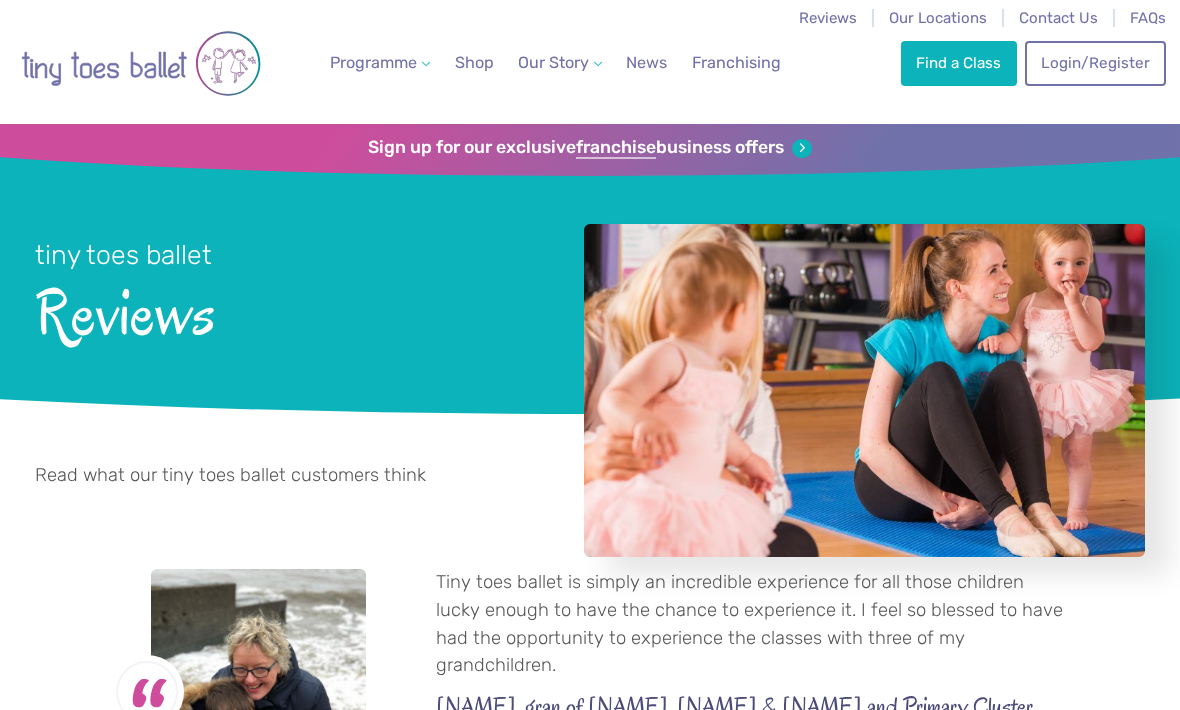 scroll, scrollTop: 0, scrollLeft: 0, axis: both 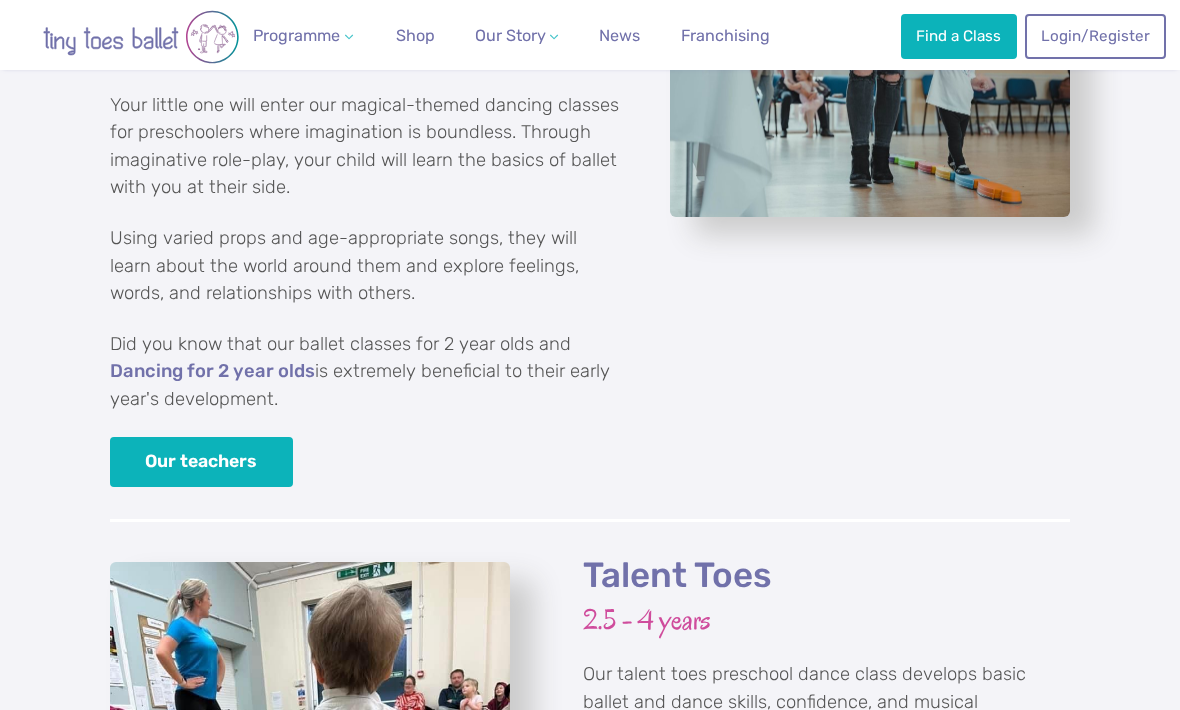 click on "Our teachers" at bounding box center (201, 462) 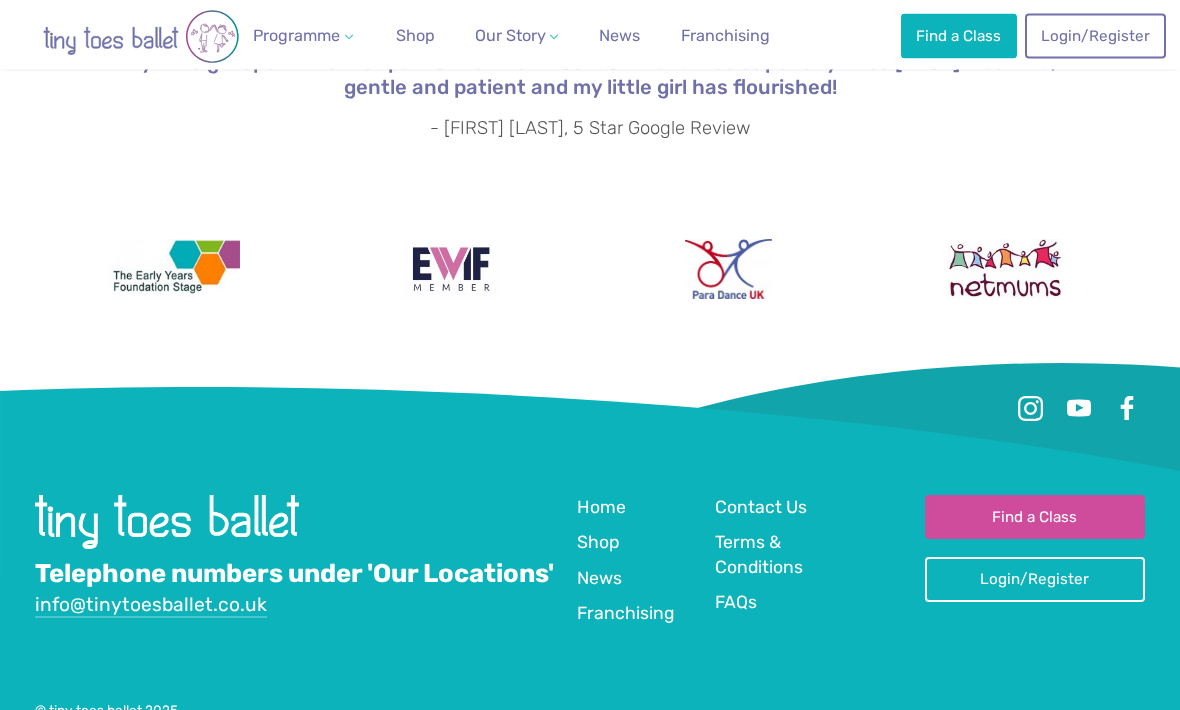 scroll, scrollTop: 3744, scrollLeft: 0, axis: vertical 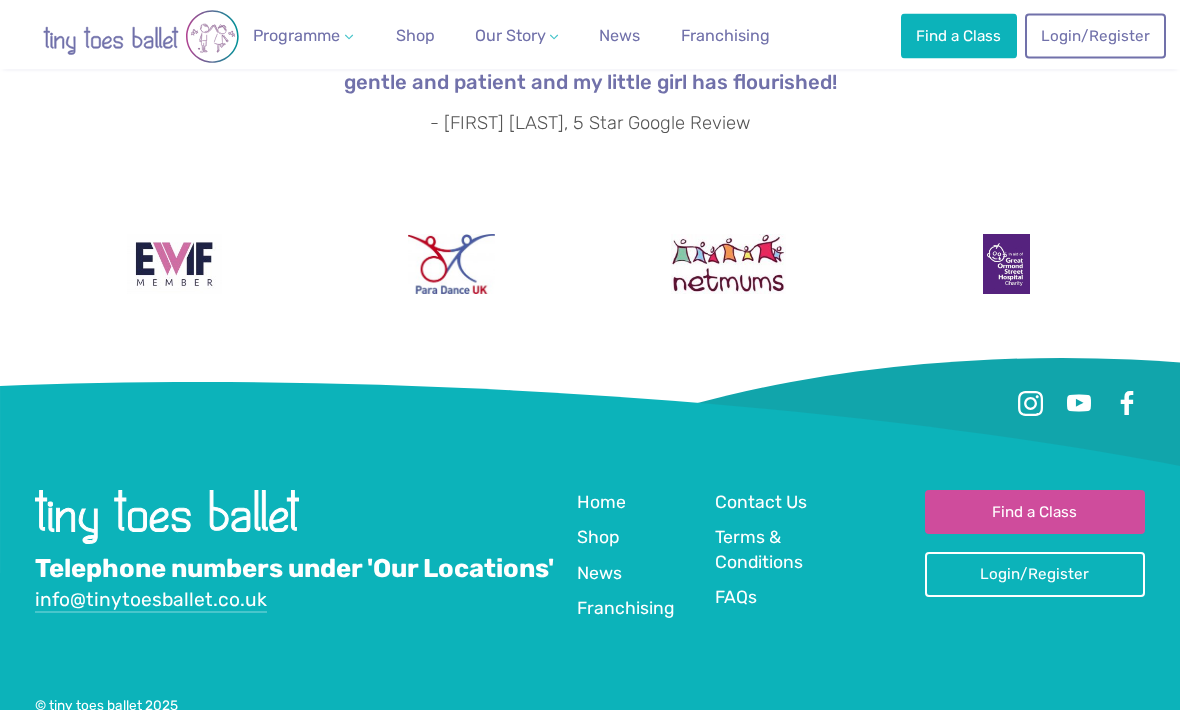 click on "Home" at bounding box center (601, 503) 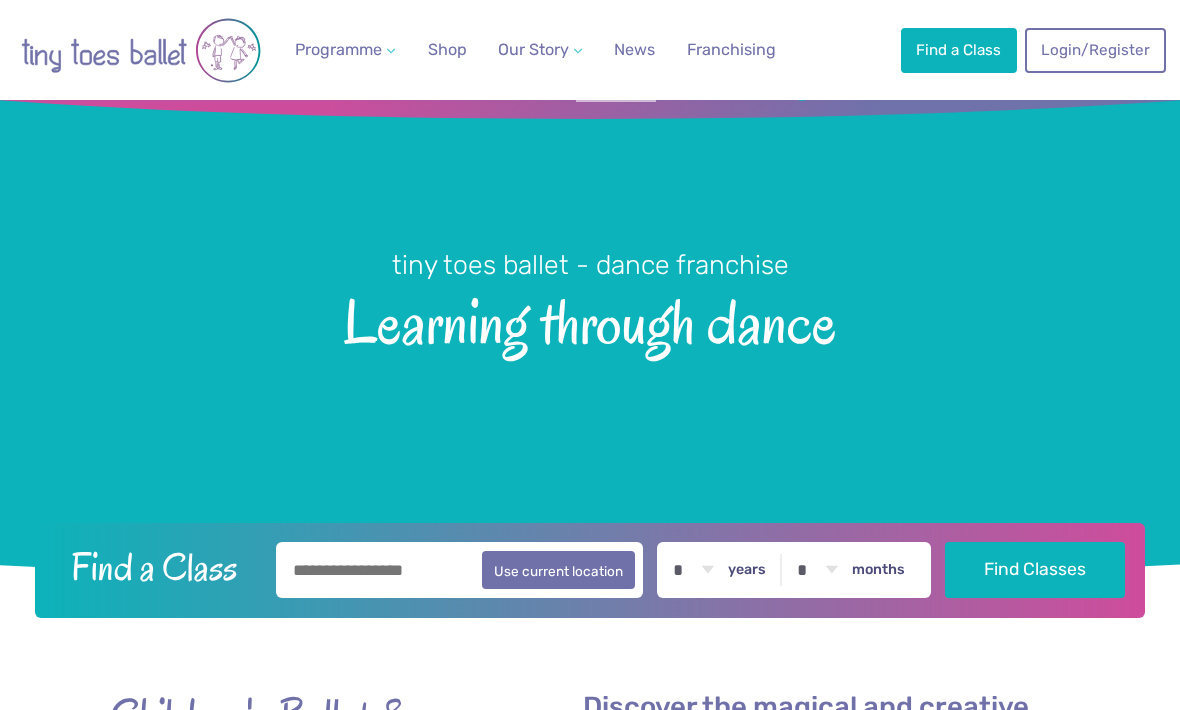 scroll, scrollTop: 63, scrollLeft: 0, axis: vertical 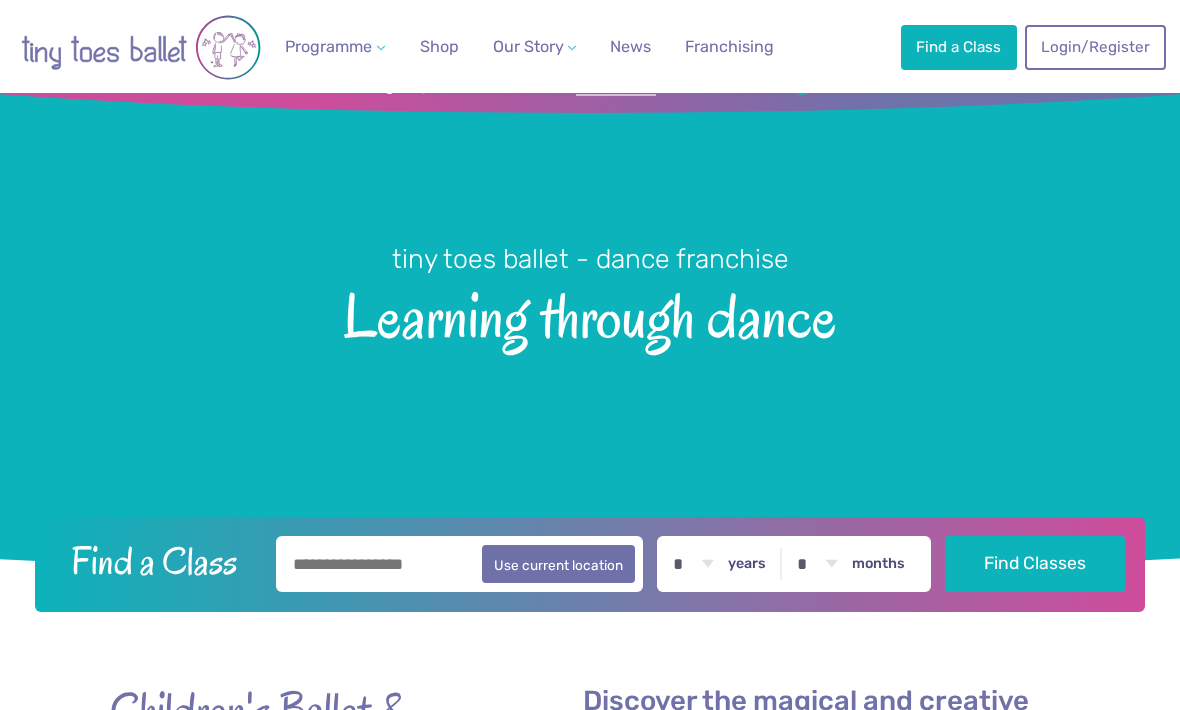 click at bounding box center (459, 564) 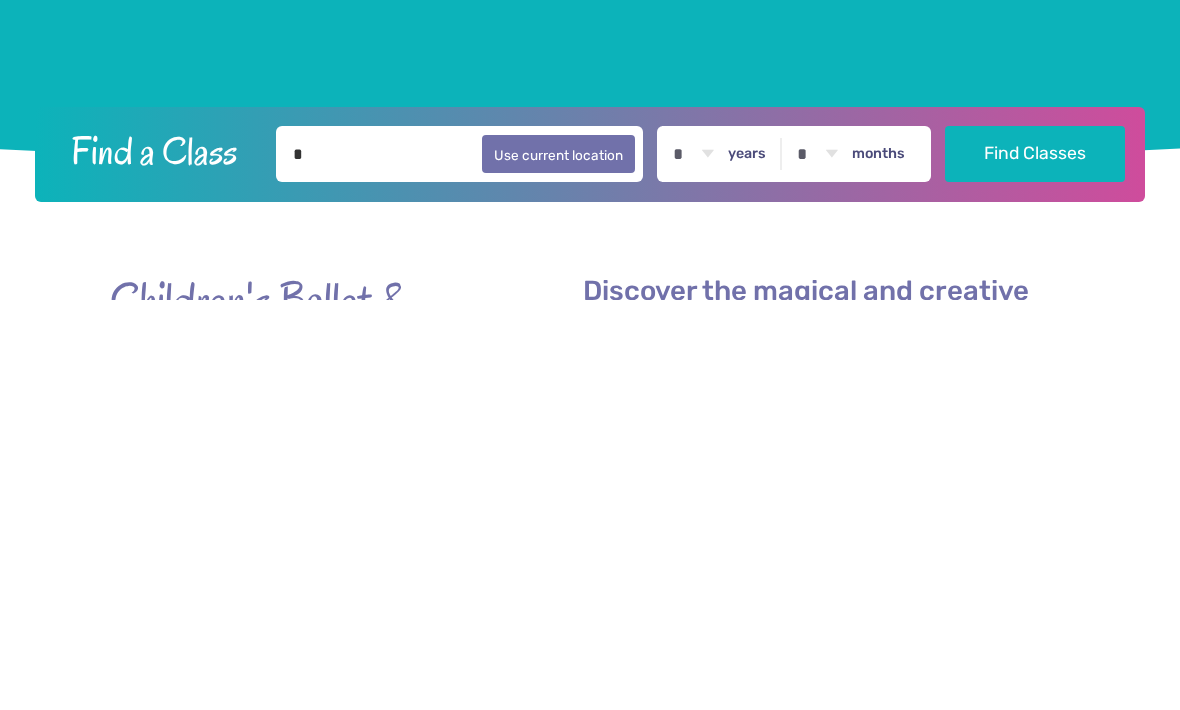 type on "**" 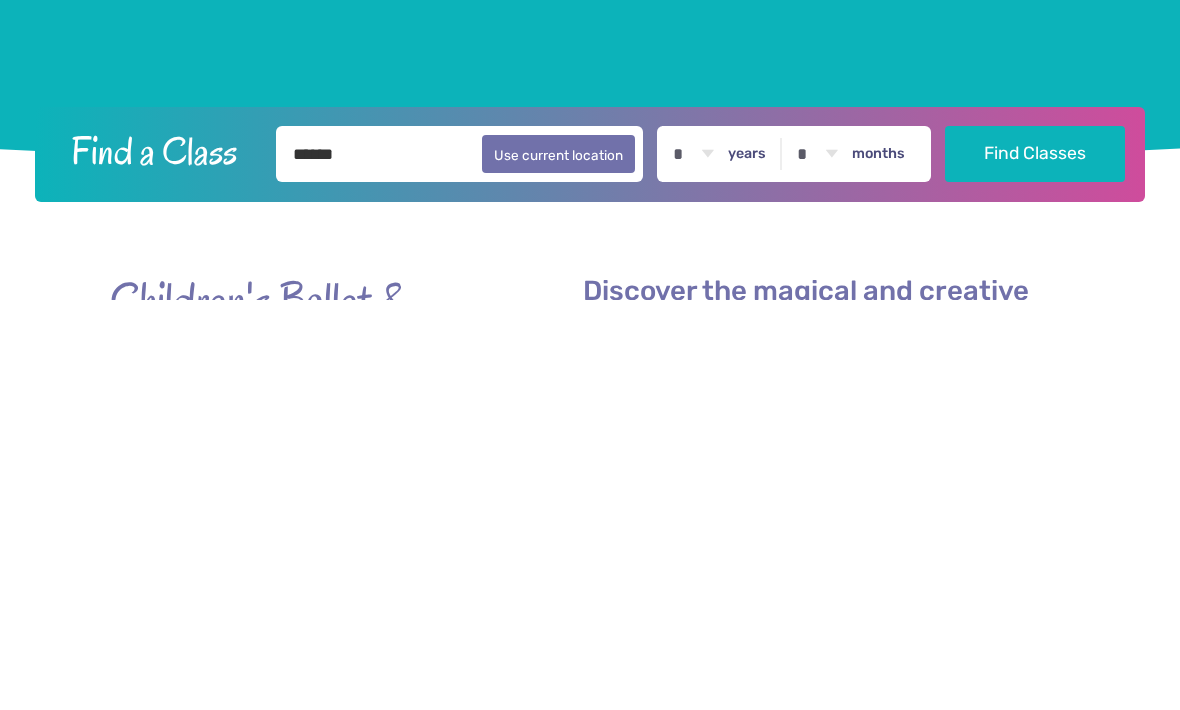 scroll, scrollTop: 473, scrollLeft: 0, axis: vertical 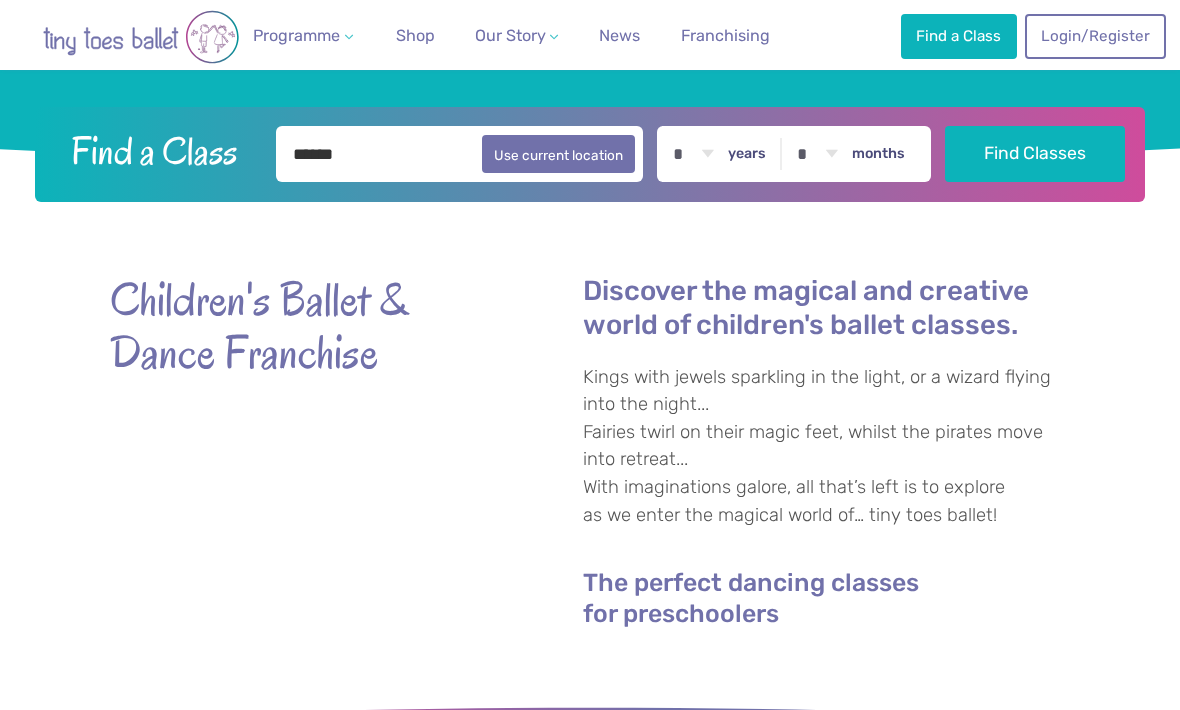 click on "Use current location" at bounding box center (558, 154) 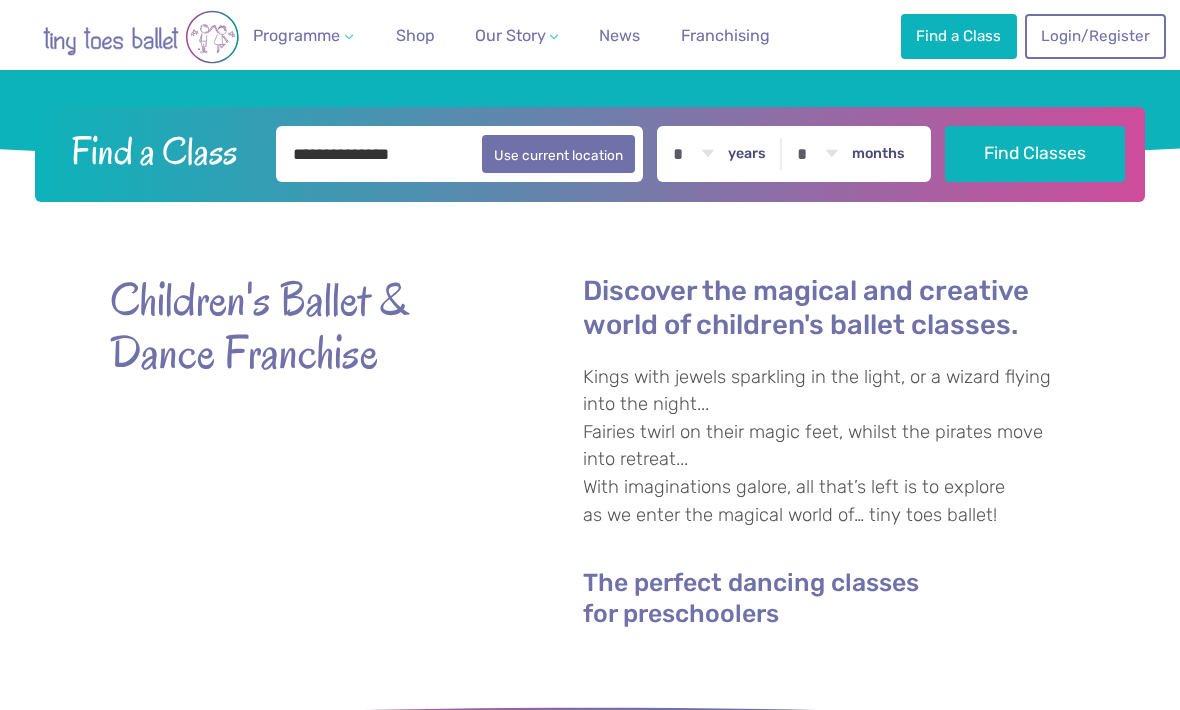click on "Find Classes" at bounding box center [1035, 154] 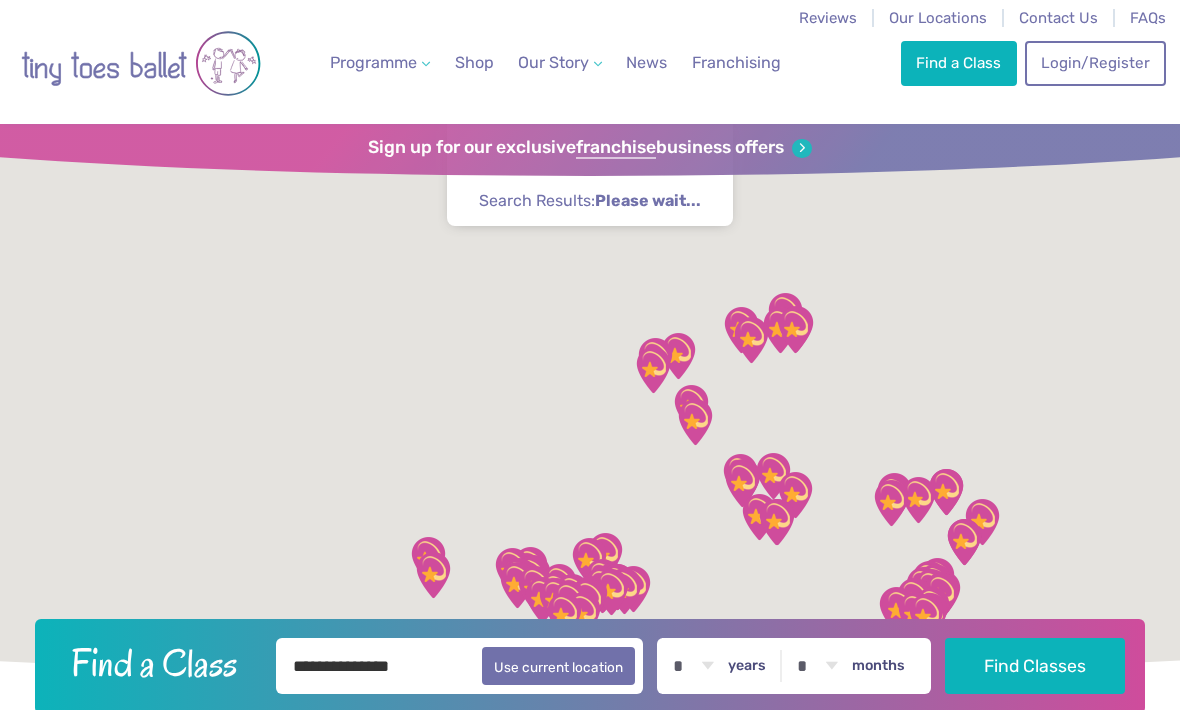 scroll, scrollTop: 0, scrollLeft: 0, axis: both 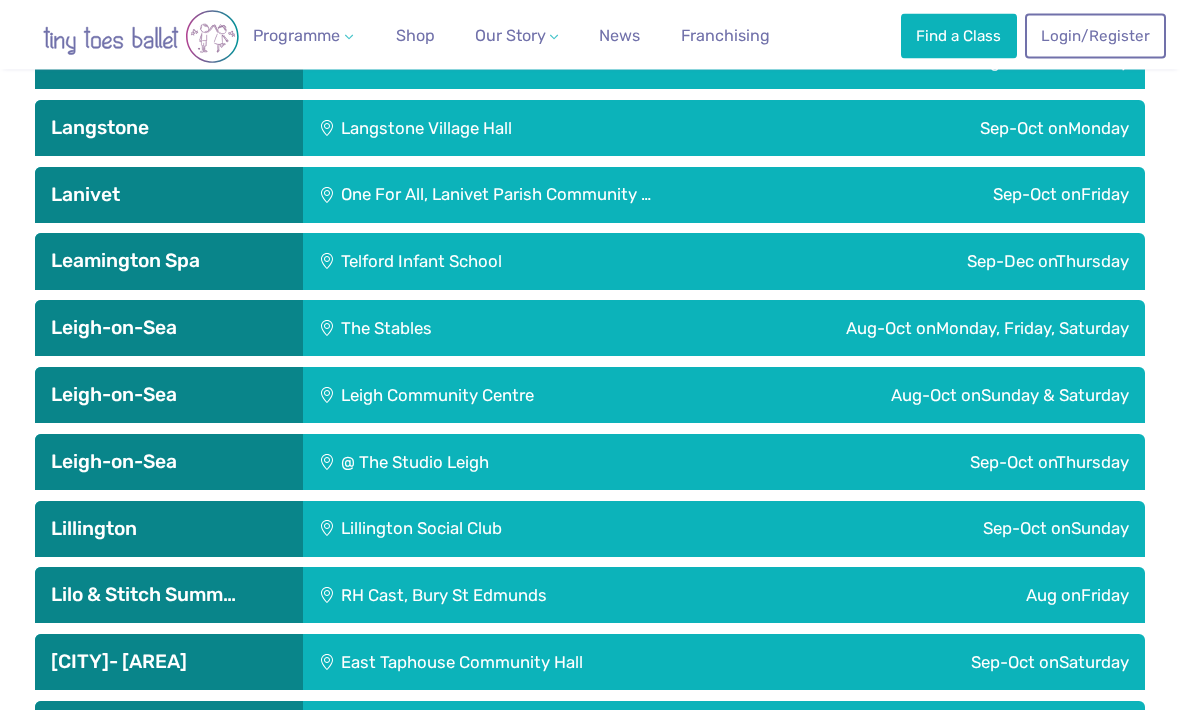 click on "Monday, Friday, Saturday" at bounding box center [1032, 329] 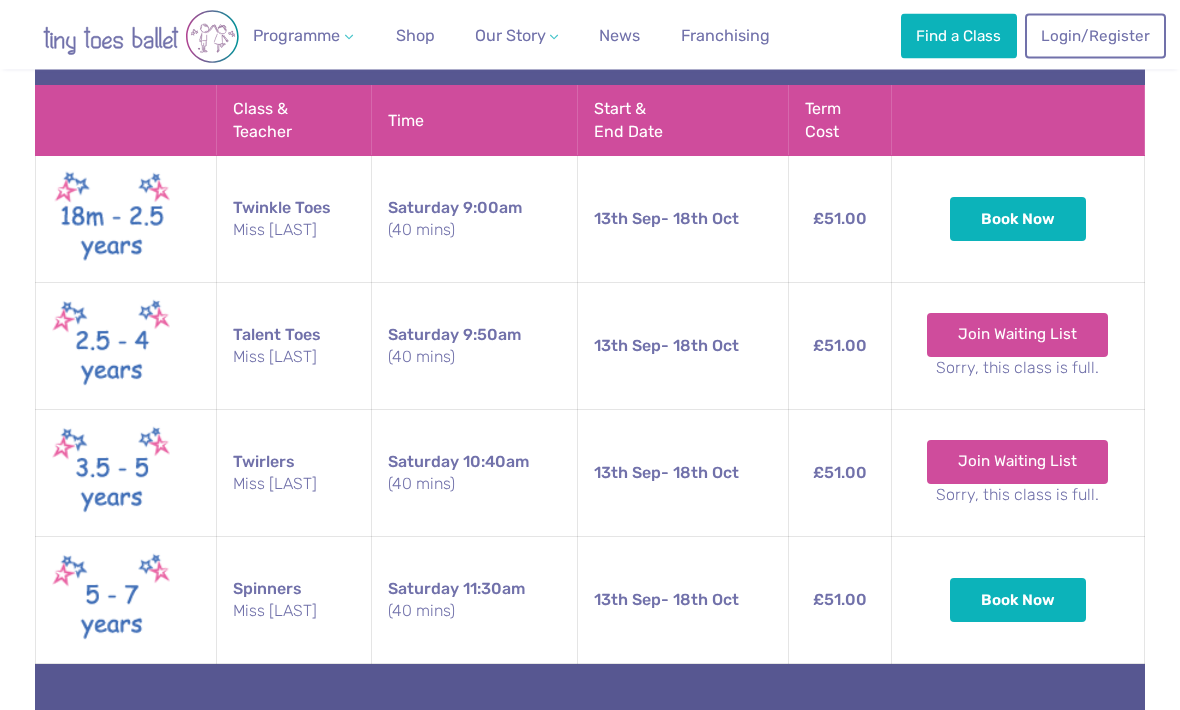 scroll, scrollTop: 3802, scrollLeft: 0, axis: vertical 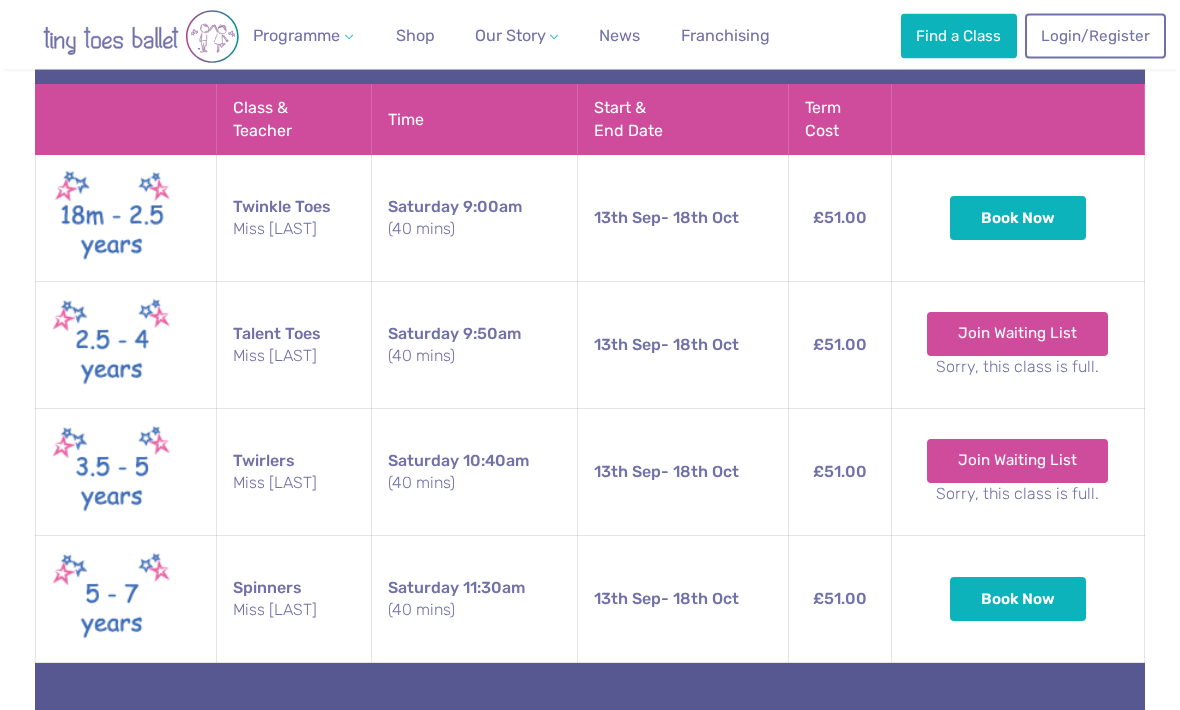 click on "Twinkle Toes Miss Natalie" at bounding box center (294, 219) 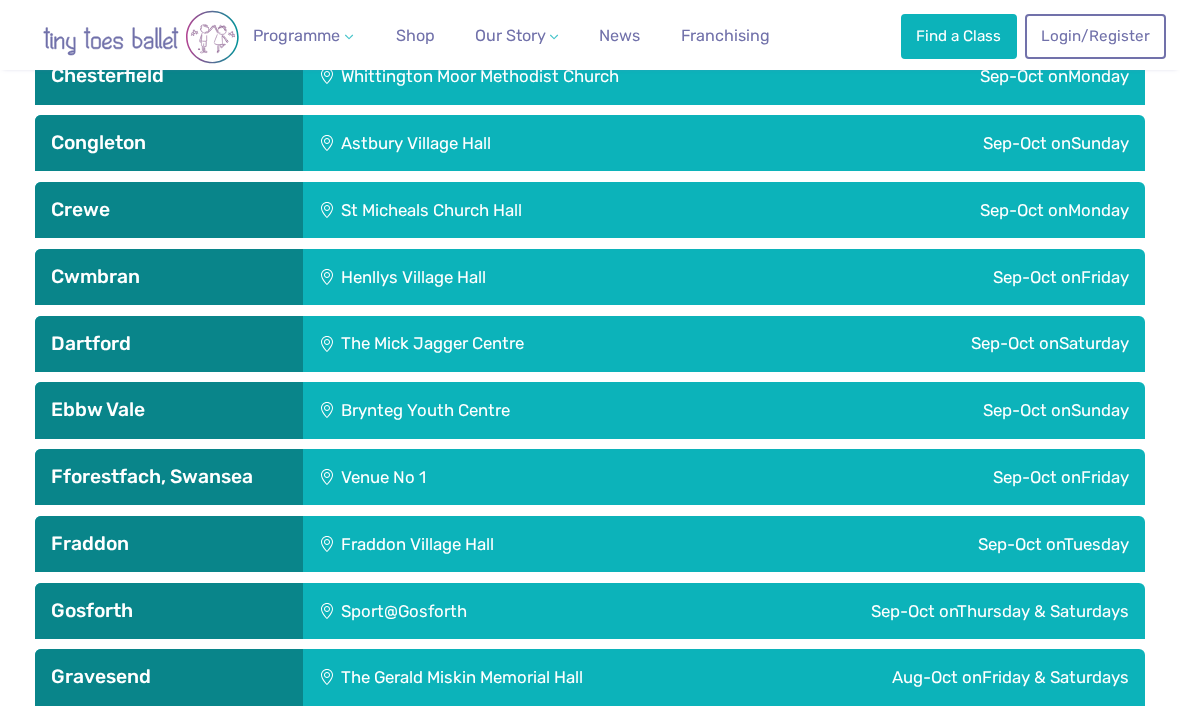 scroll, scrollTop: 1966, scrollLeft: 0, axis: vertical 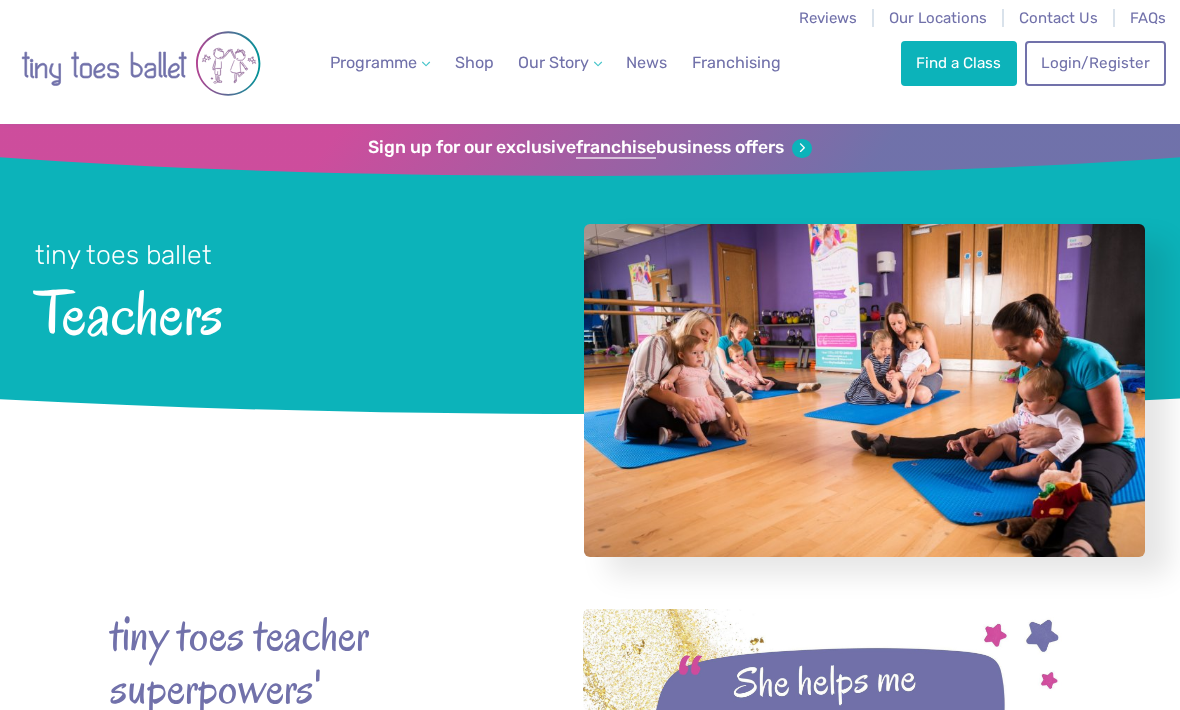 click on "tiny toes ballet Teachers" at bounding box center [284, 287] 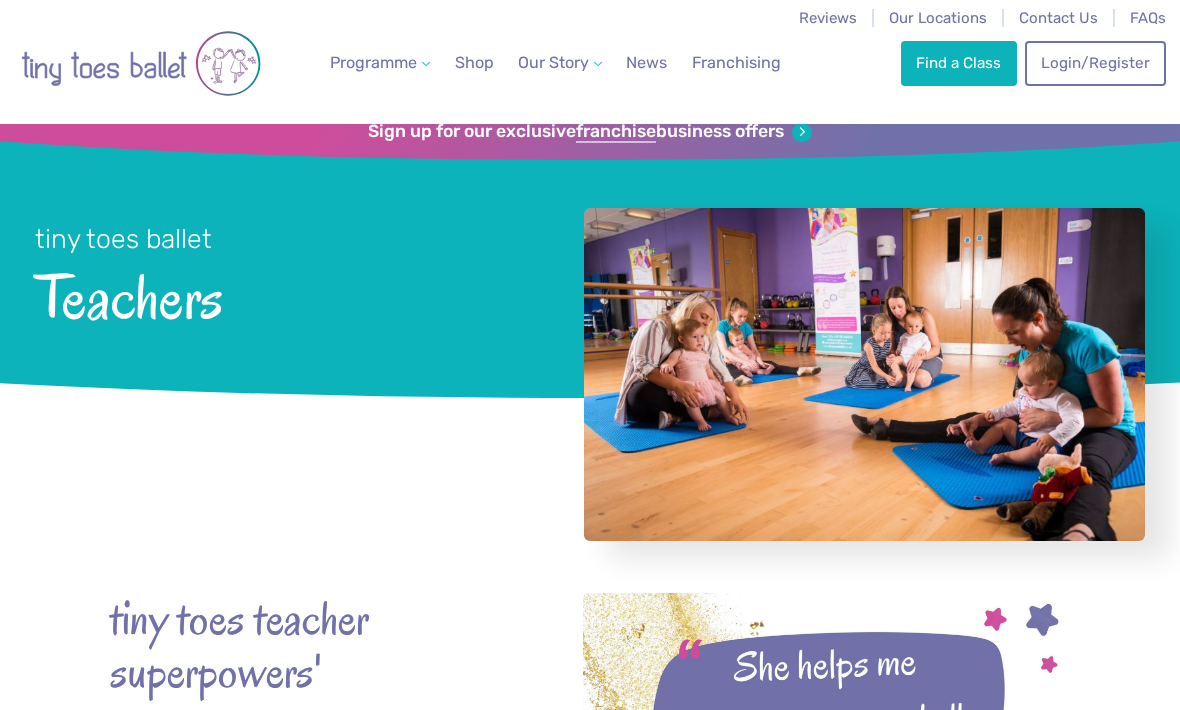 scroll, scrollTop: 187, scrollLeft: 0, axis: vertical 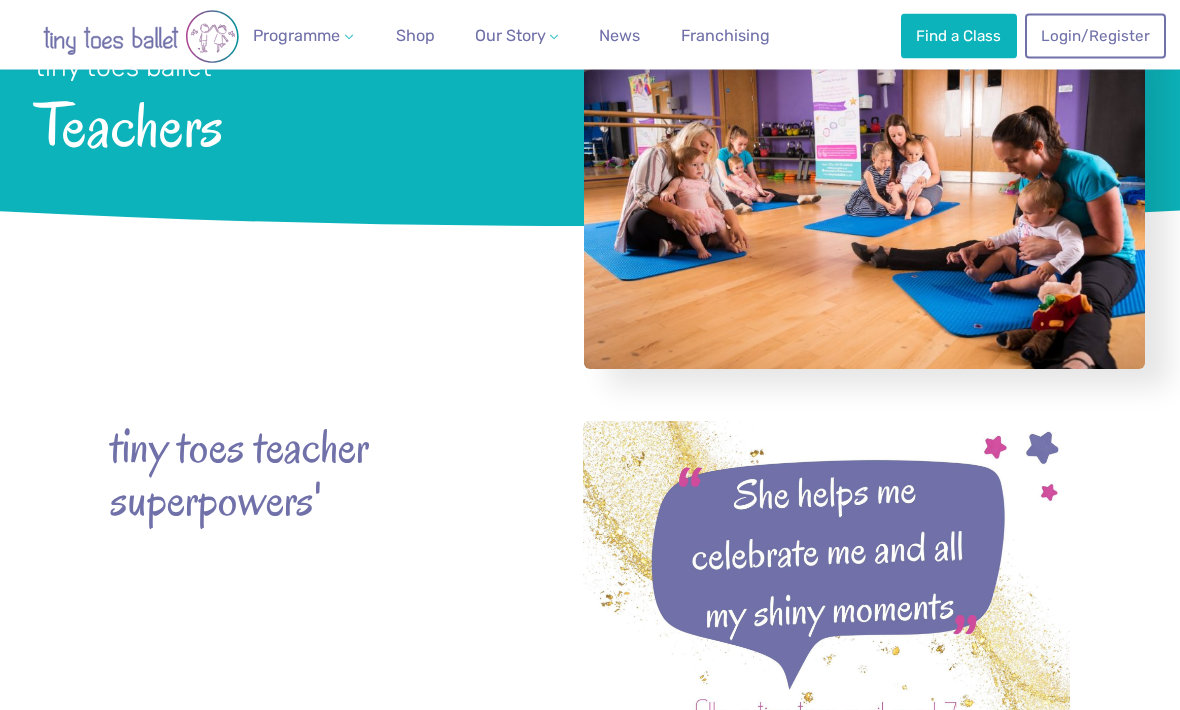 click on "tiny toes teacher superpowers'" at bounding box center [290, 475] 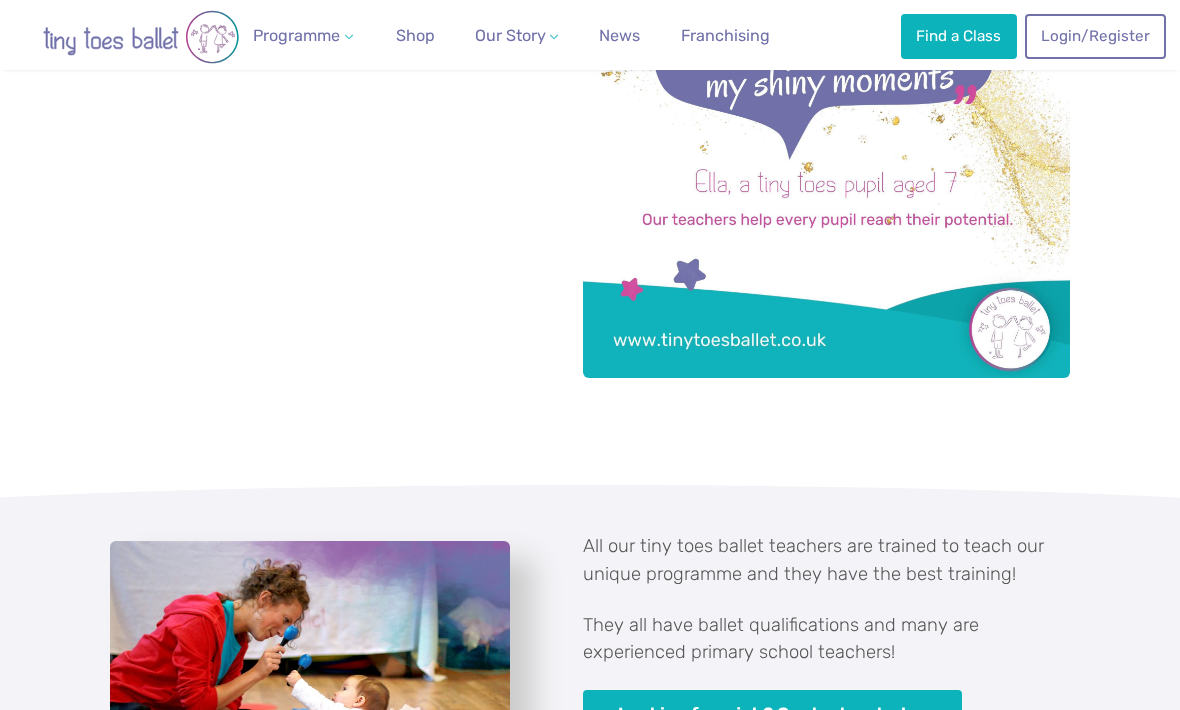 scroll, scrollTop: 741, scrollLeft: 0, axis: vertical 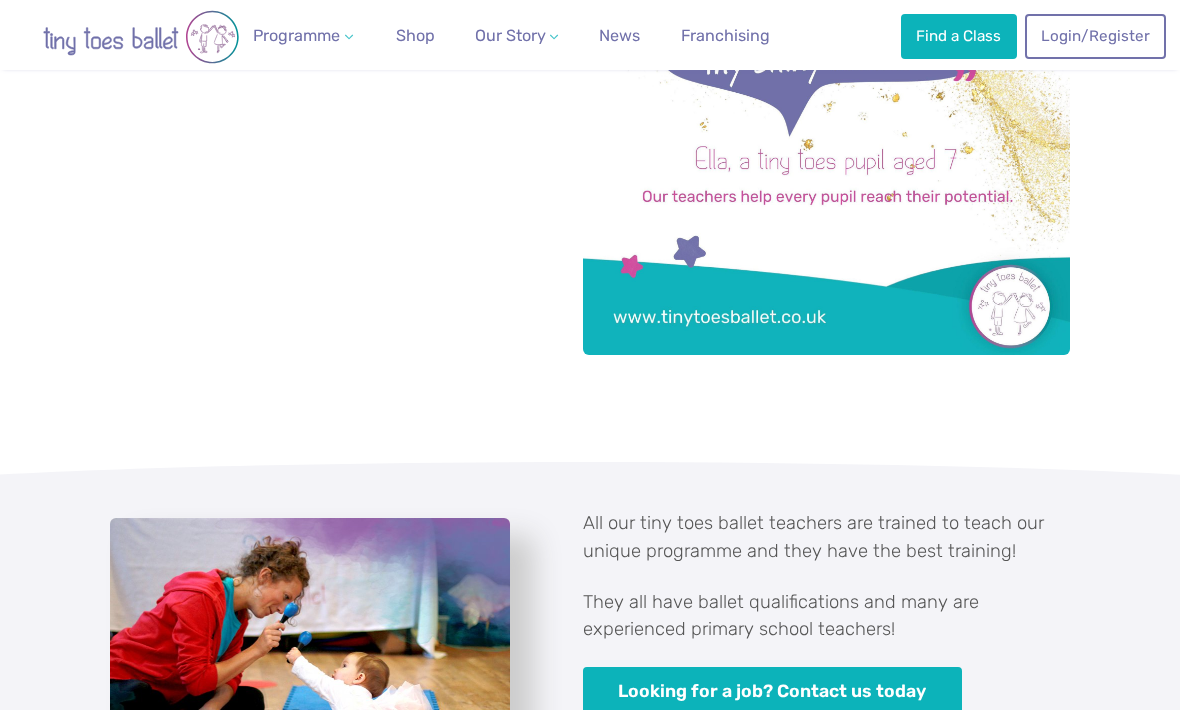 click at bounding box center [826, 111] 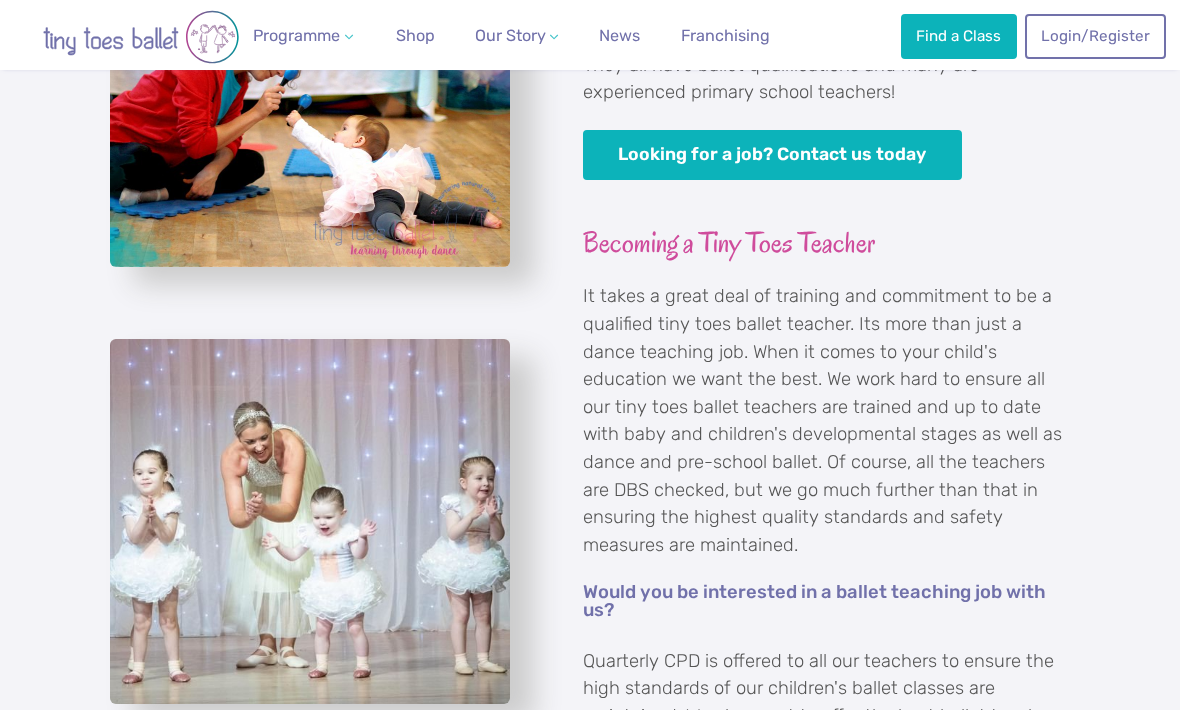 scroll, scrollTop: 1331, scrollLeft: 0, axis: vertical 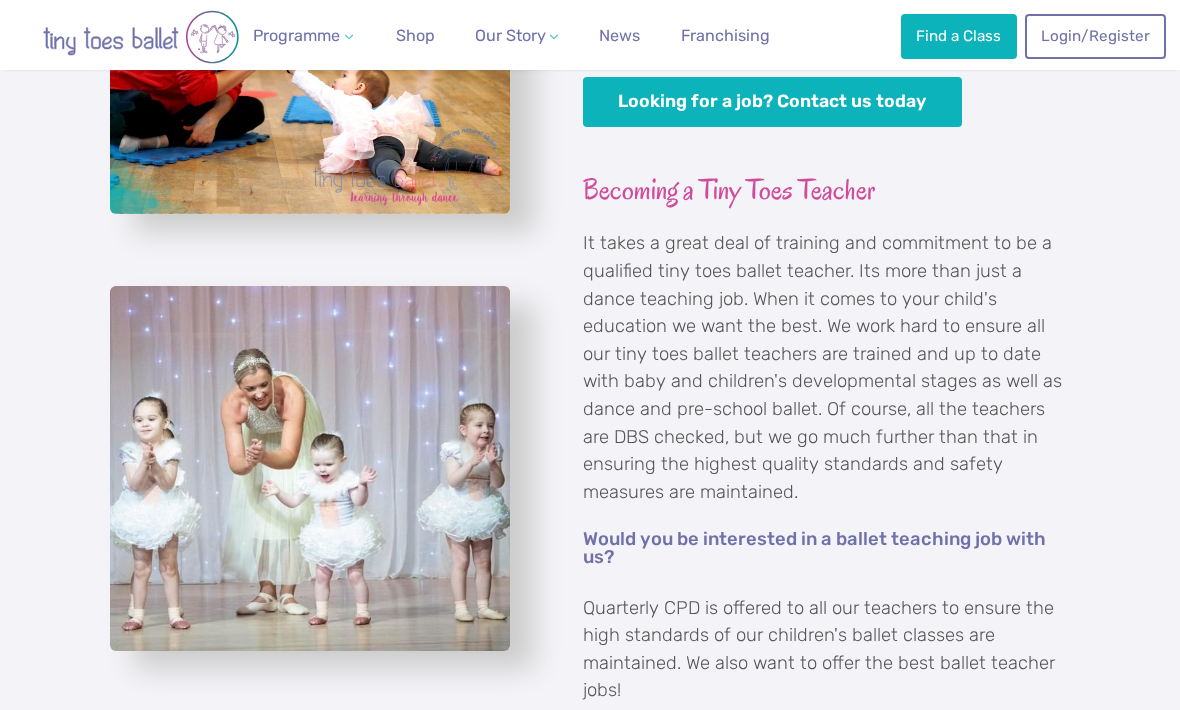 click on "Becoming a Tiny Toes Teacher" at bounding box center (826, 190) 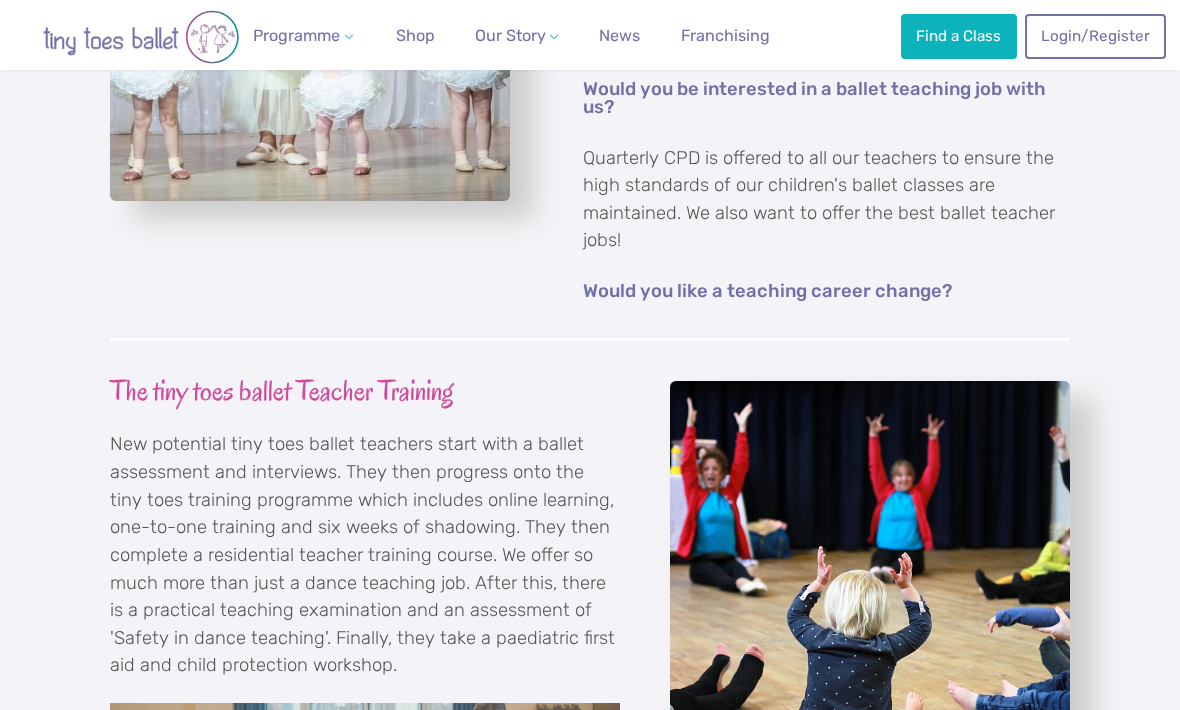 click at bounding box center [870, 661] 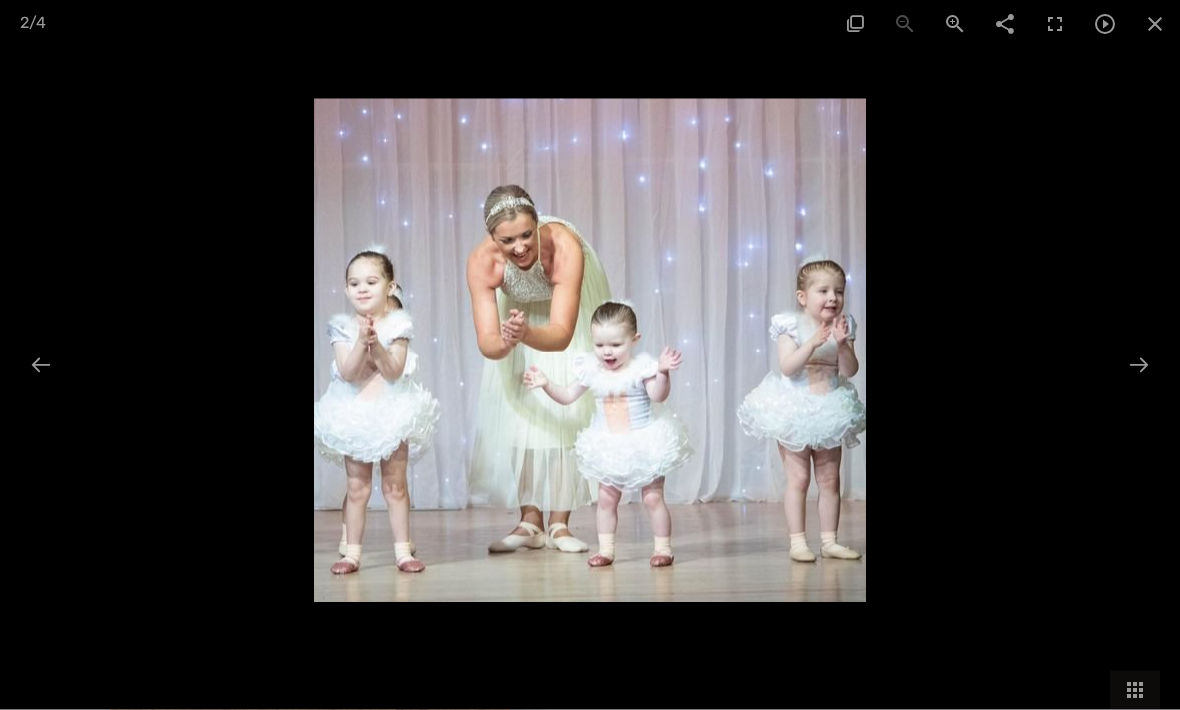 scroll, scrollTop: 2606, scrollLeft: 0, axis: vertical 